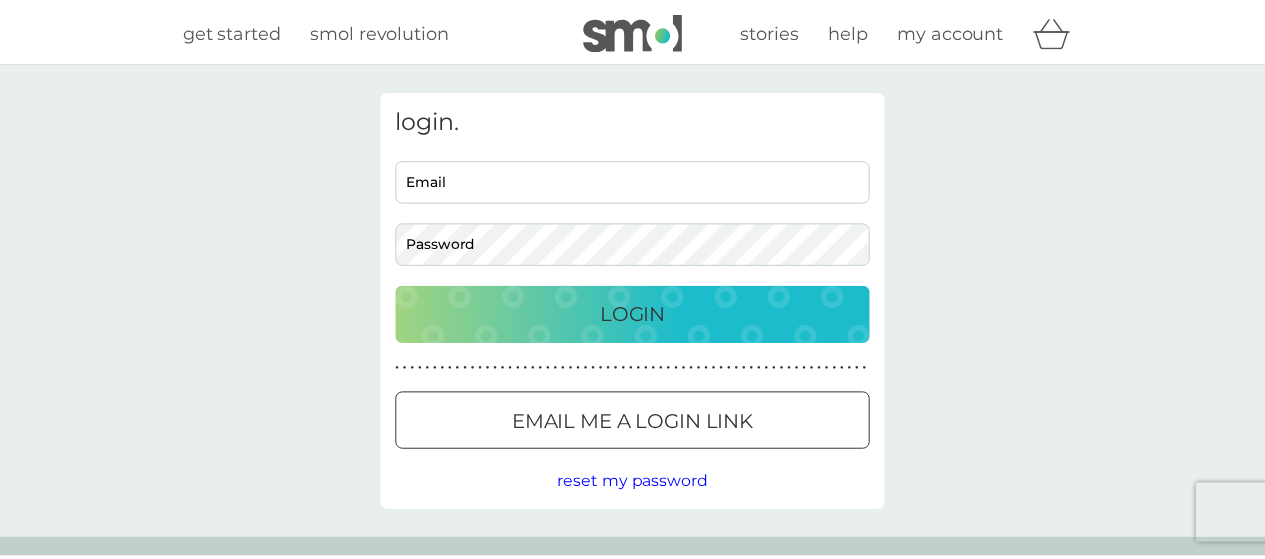 scroll, scrollTop: 0, scrollLeft: 0, axis: both 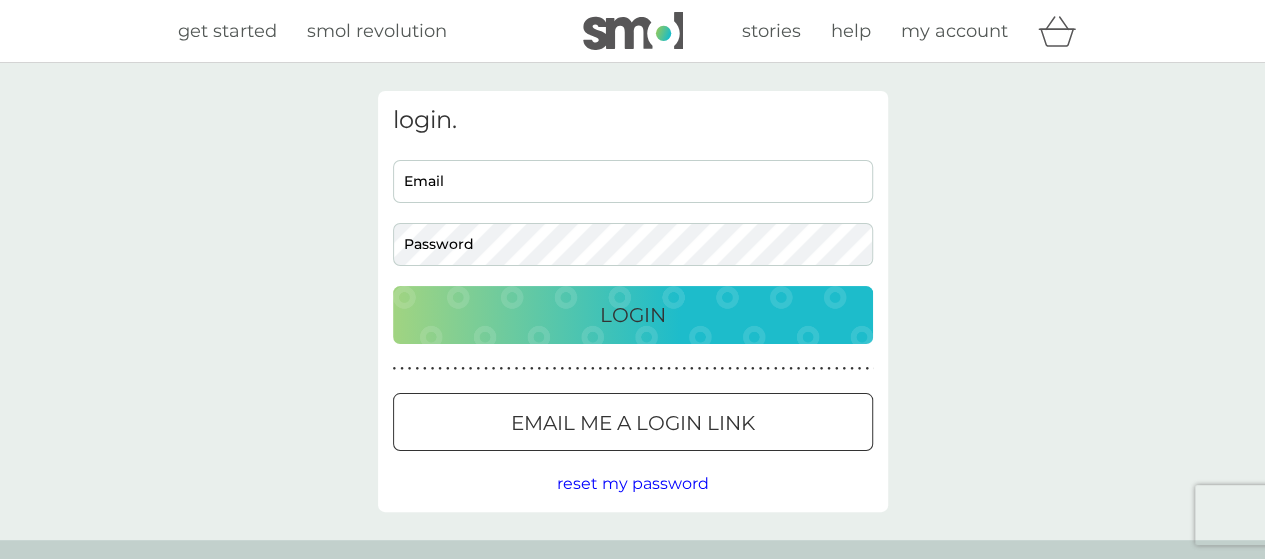click on "Email" at bounding box center [633, 181] 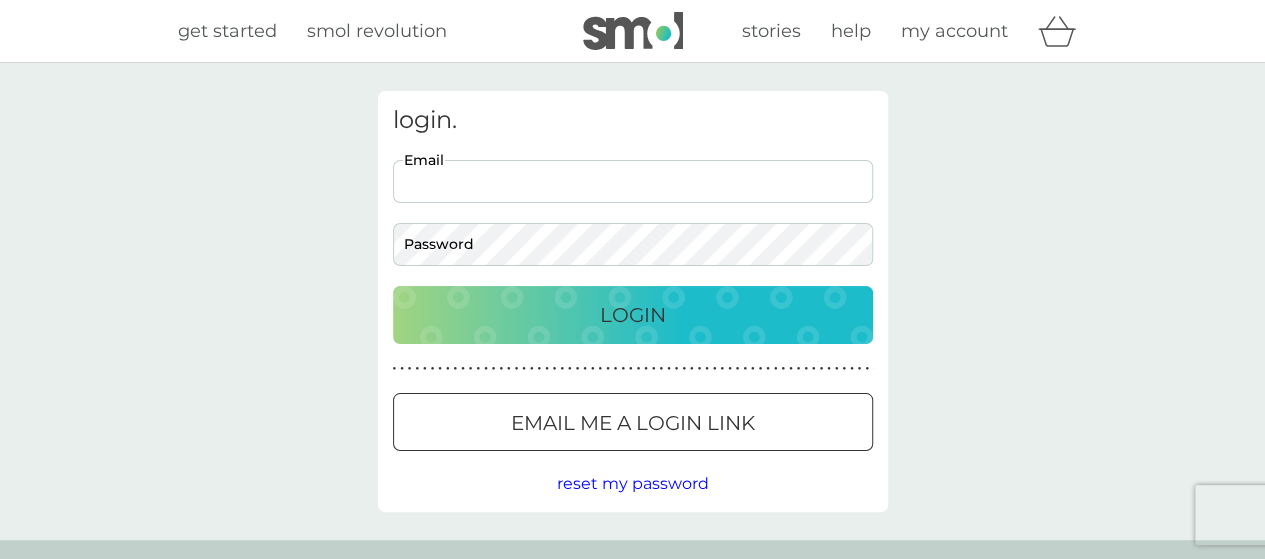 scroll, scrollTop: 0, scrollLeft: 0, axis: both 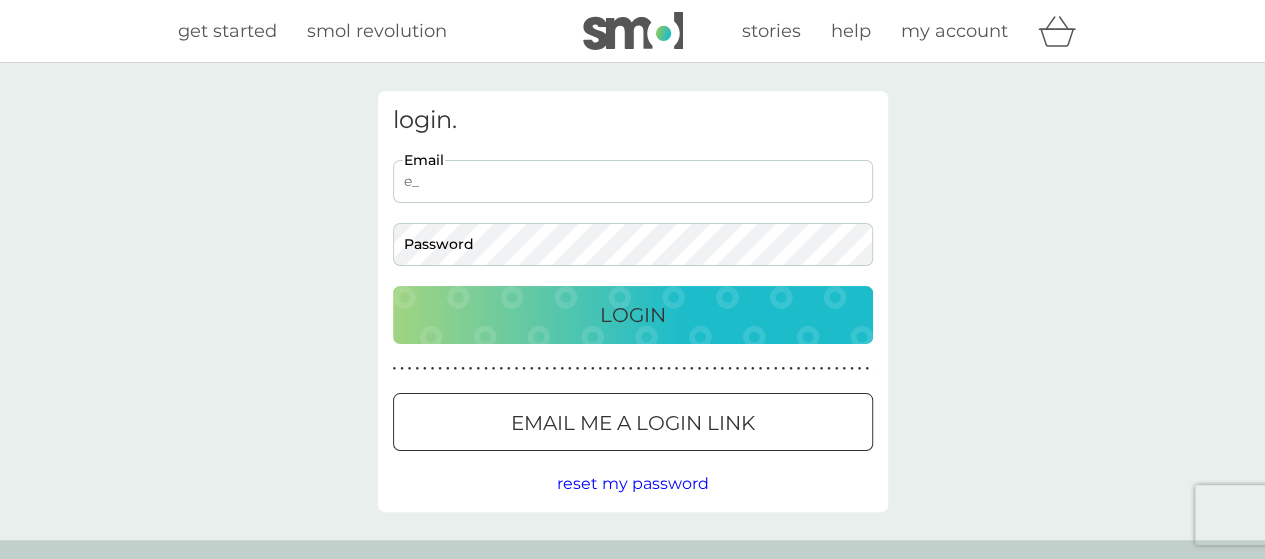 type on "[EMAIL_ADDRESS][DOMAIN_NAME]" 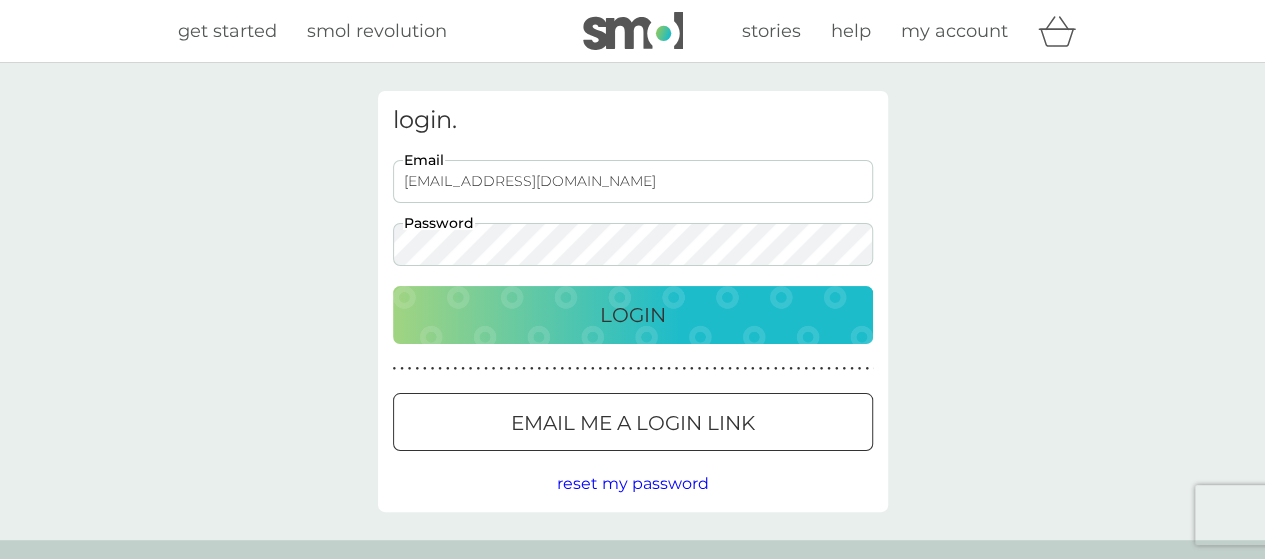 click on "Login" at bounding box center [633, 315] 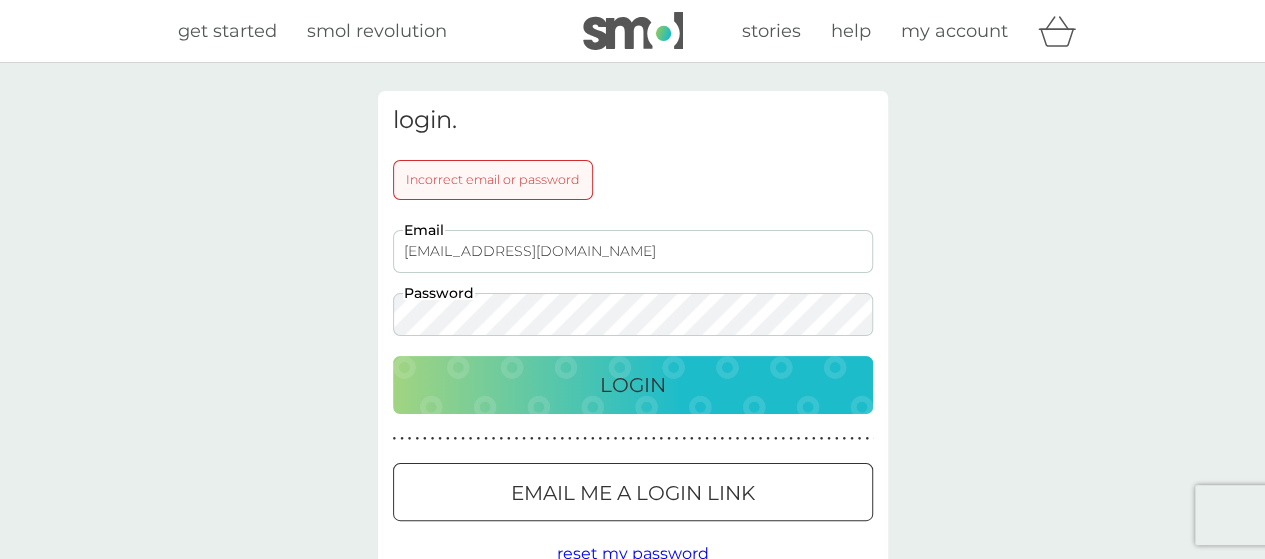 click on "Login" at bounding box center (633, 385) 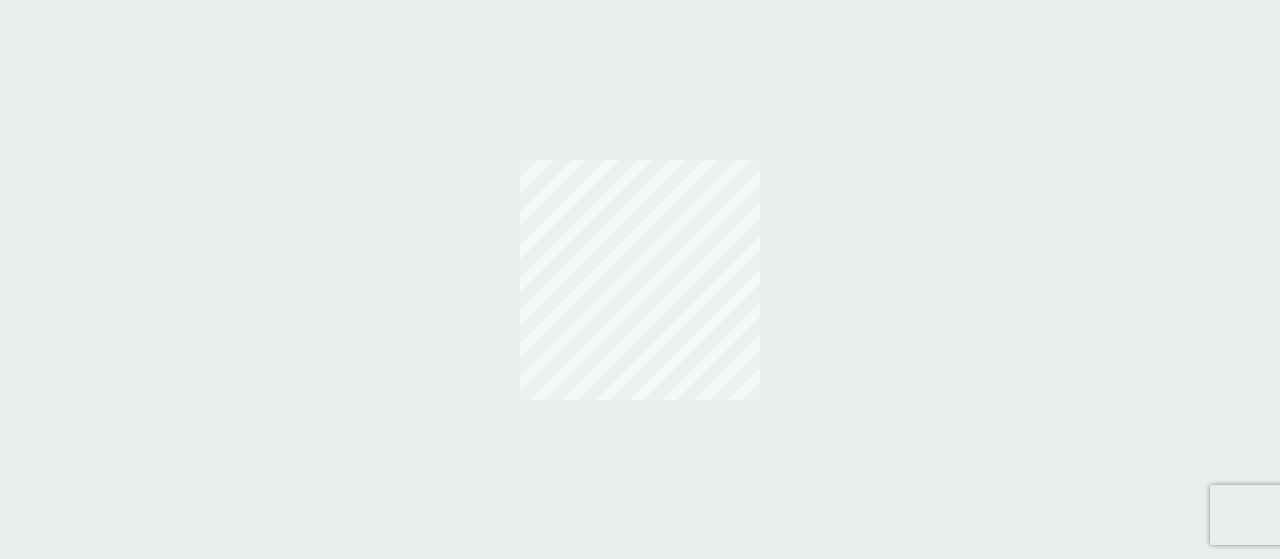 scroll, scrollTop: 0, scrollLeft: 0, axis: both 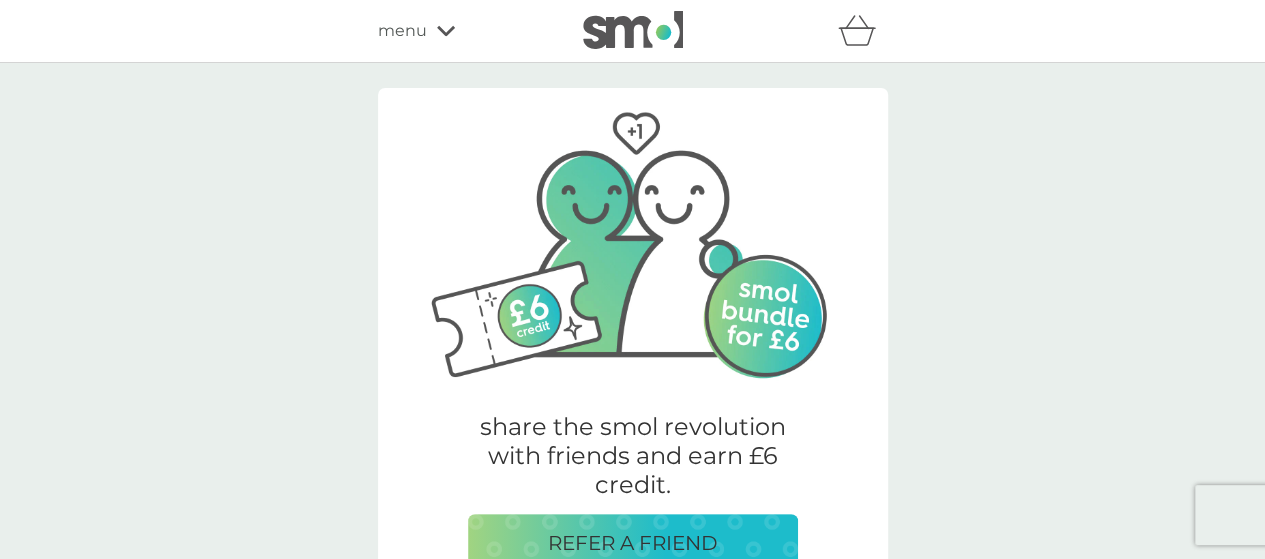 click on "menu" at bounding box center (402, 31) 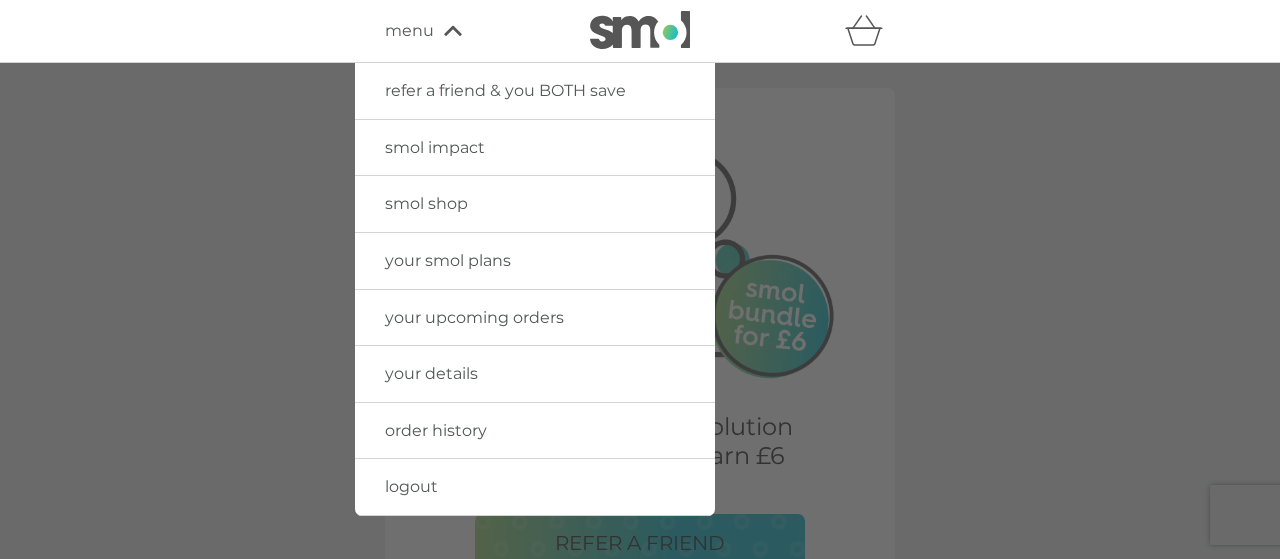 click on "your details" at bounding box center [431, 373] 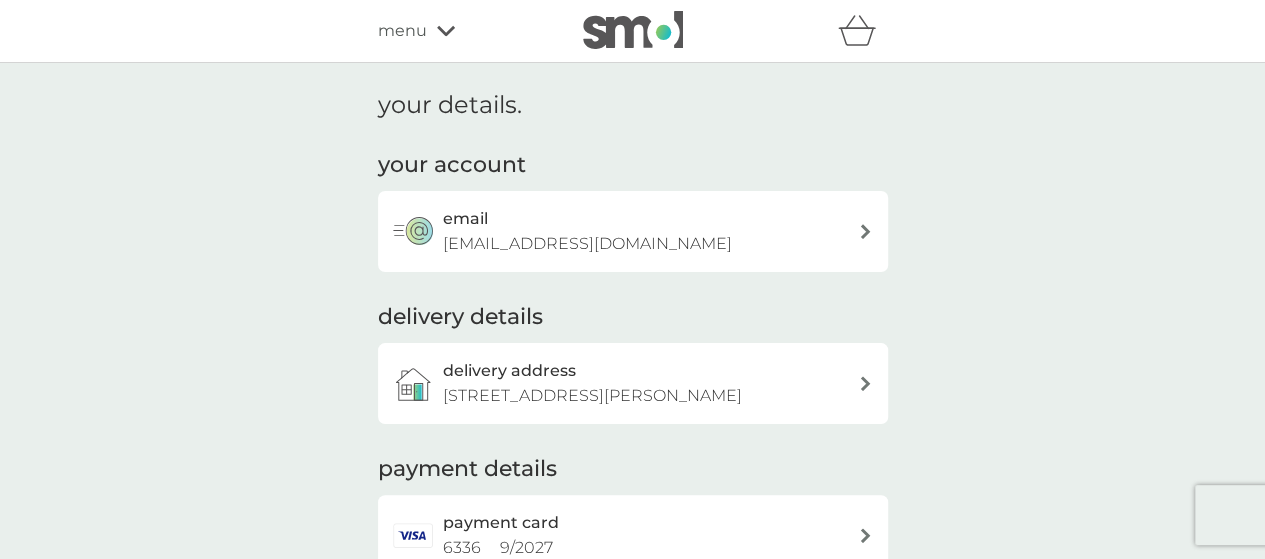 click on "9 Corsehill Crescent,  Hamilton, ML3 8FD" at bounding box center (592, 396) 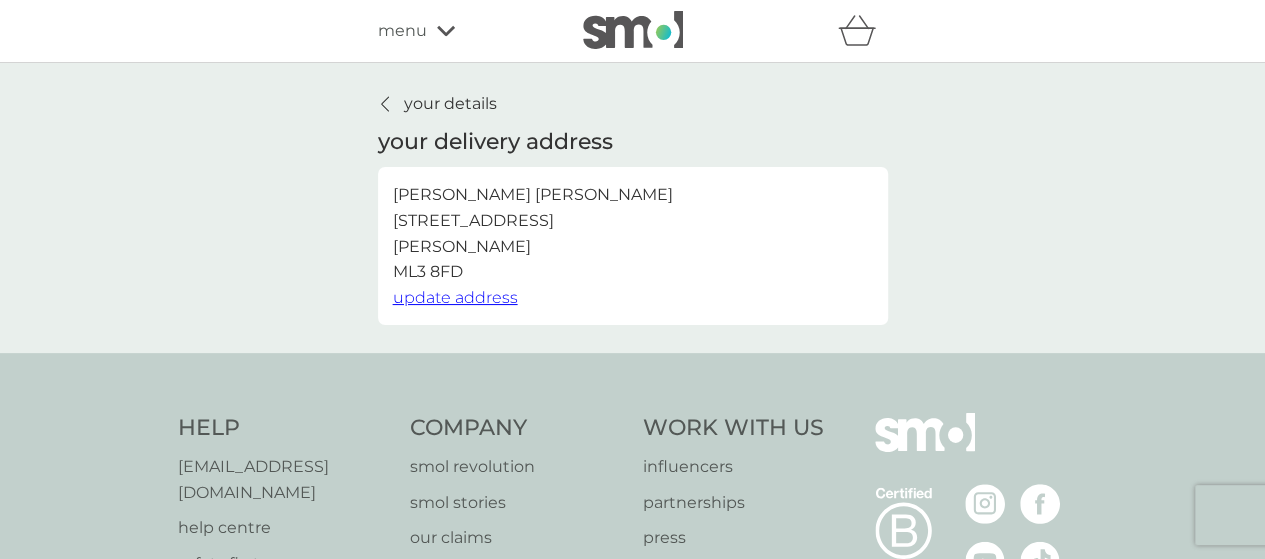 click 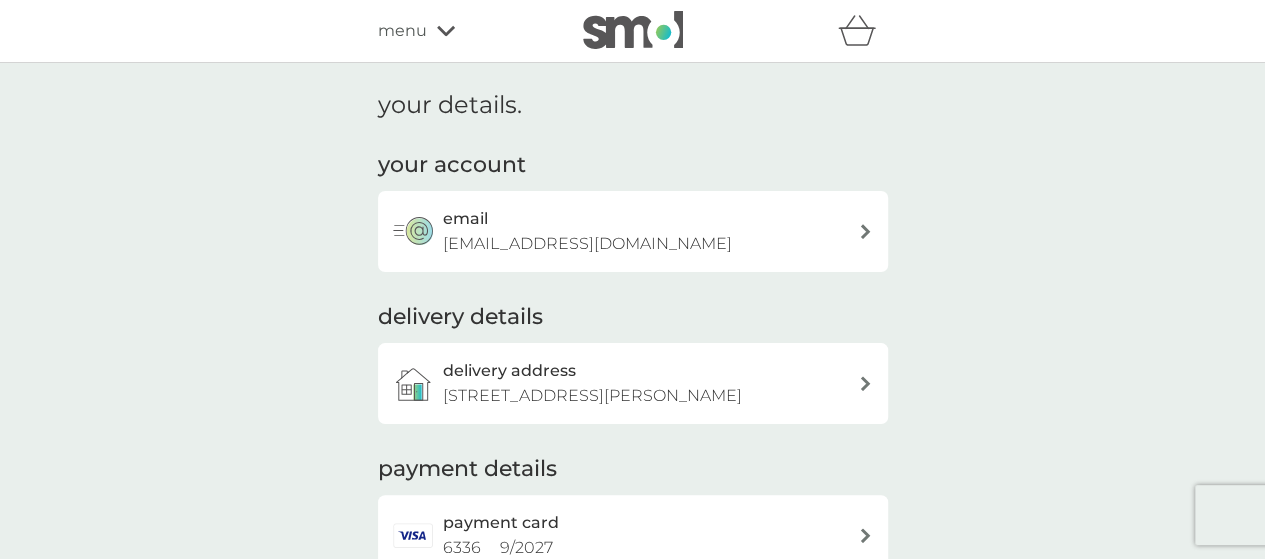 scroll, scrollTop: 300, scrollLeft: 0, axis: vertical 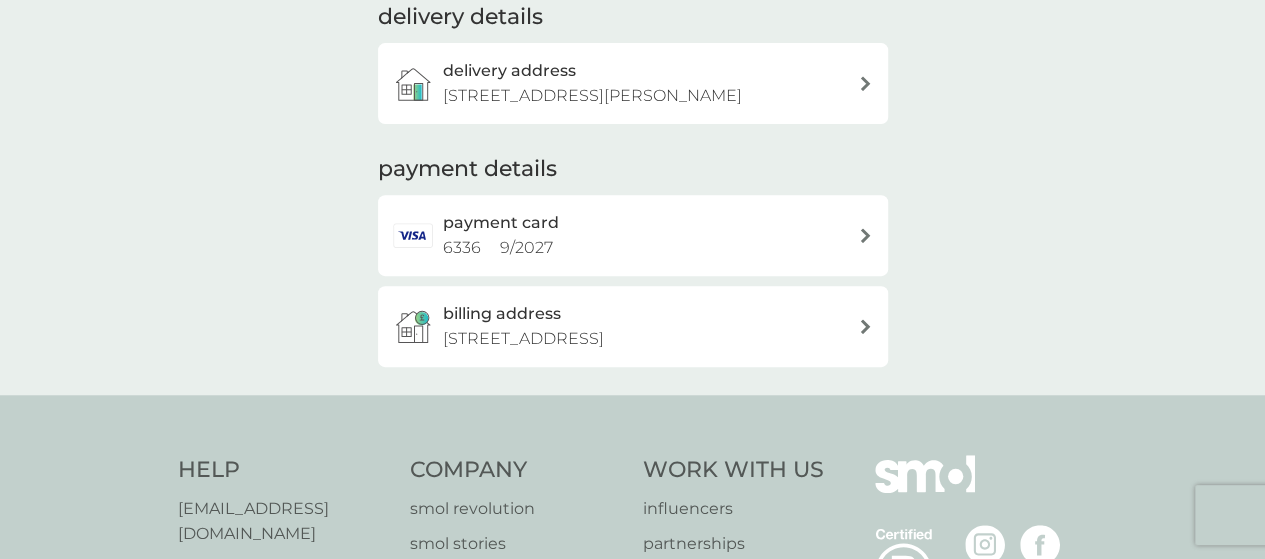 click on "billing address 1 Coldstream Street, Blantyre, Glasgow, G72 0SR" at bounding box center [643, 326] 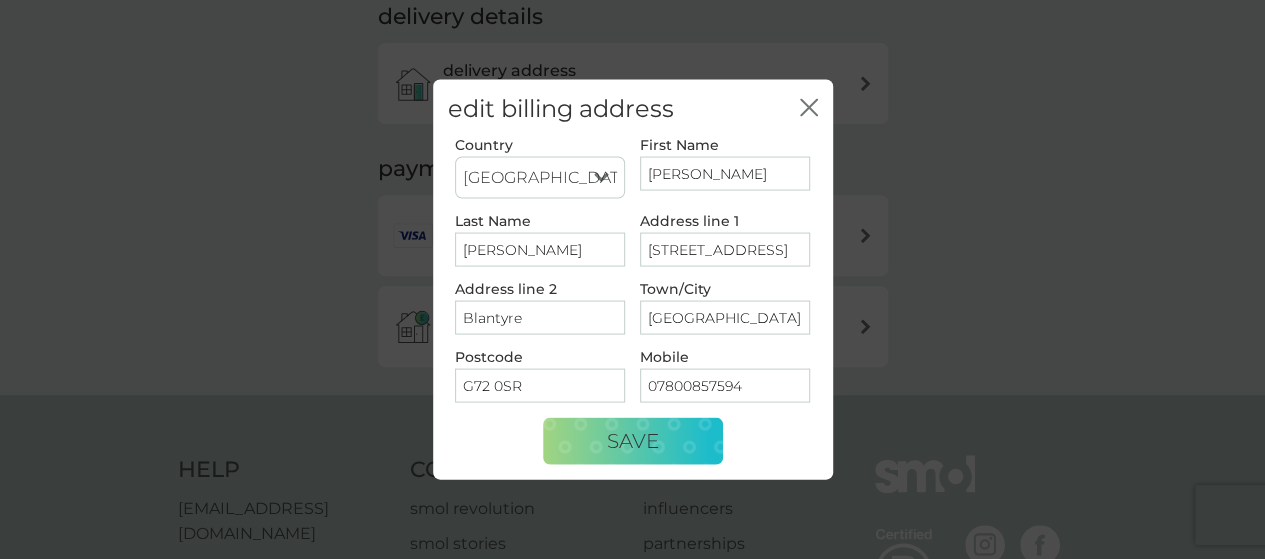 click on "1 Coldstream Street" at bounding box center [725, 249] 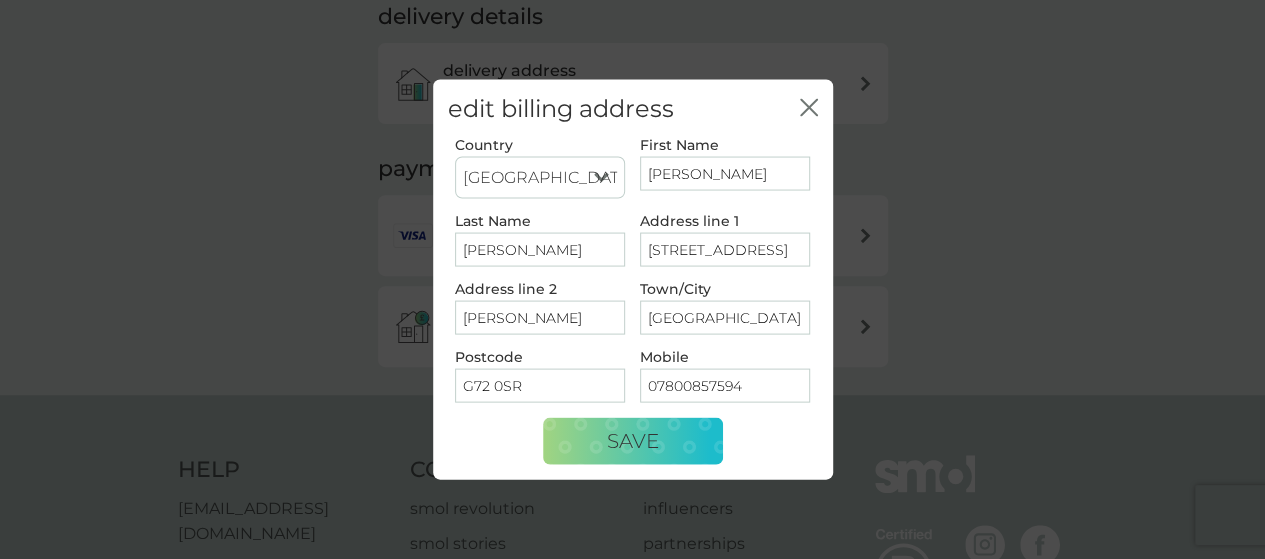 type on "Hamilton" 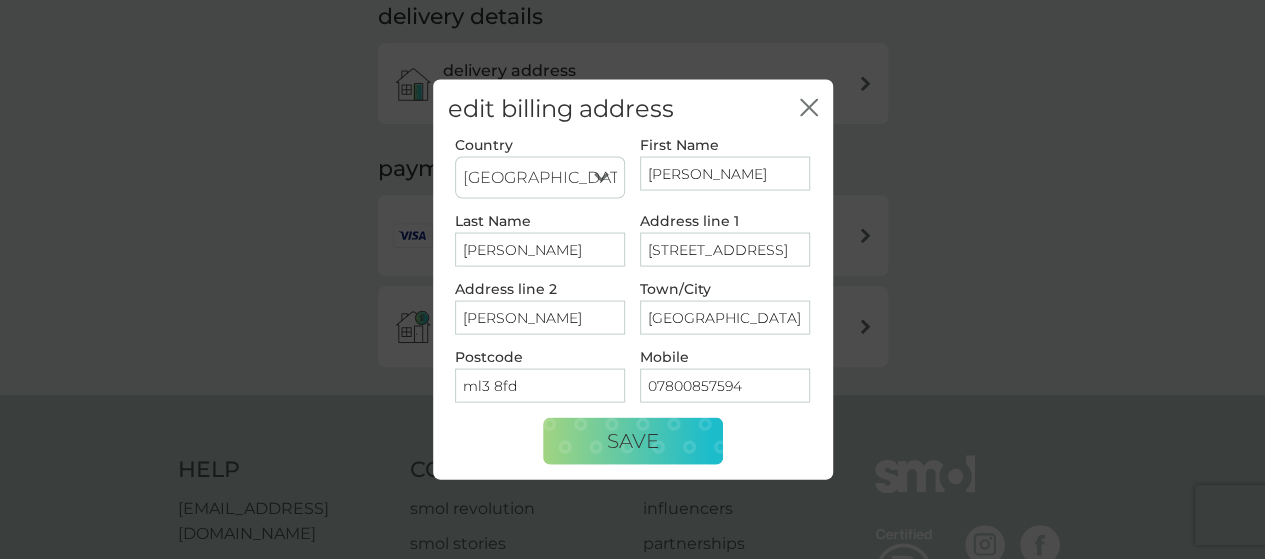 type on "ml3 8fd" 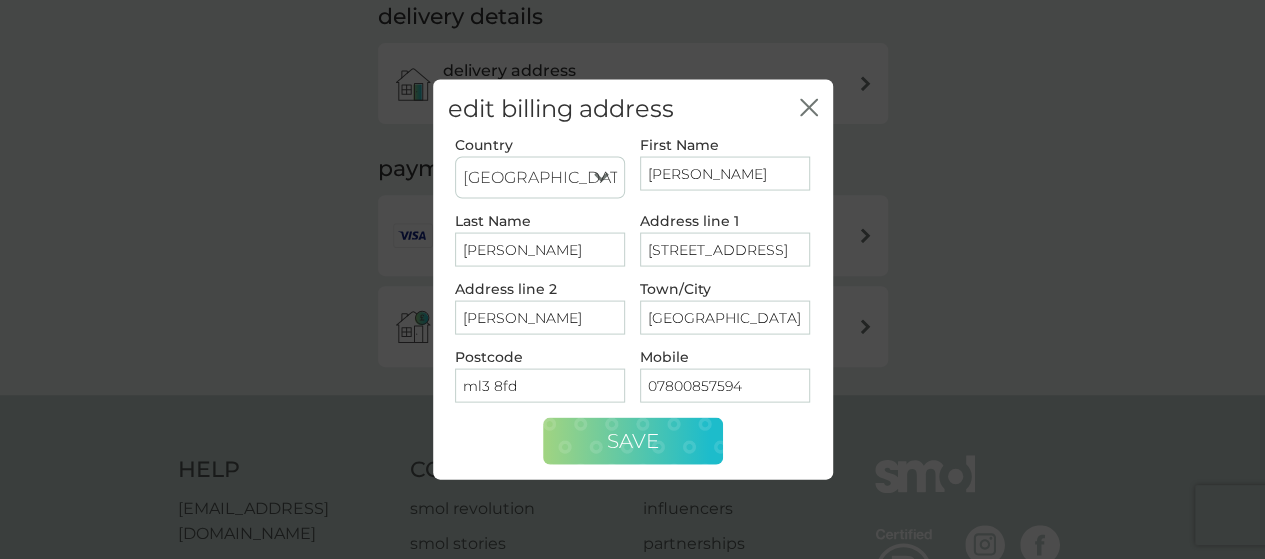 click on "Save" at bounding box center (633, 441) 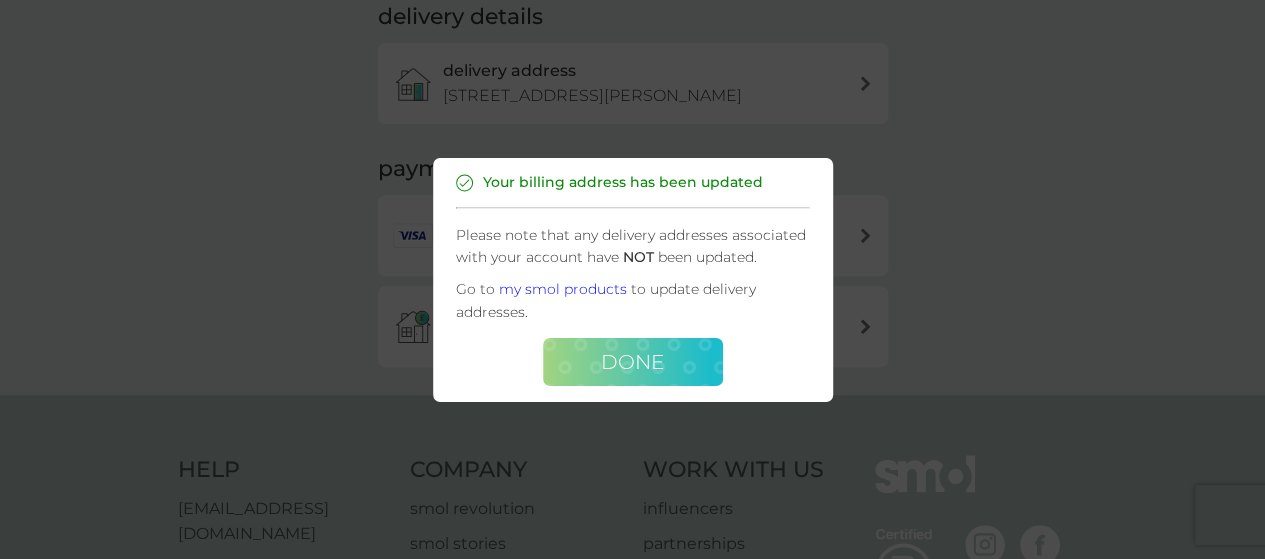 click on "Done" at bounding box center (632, 362) 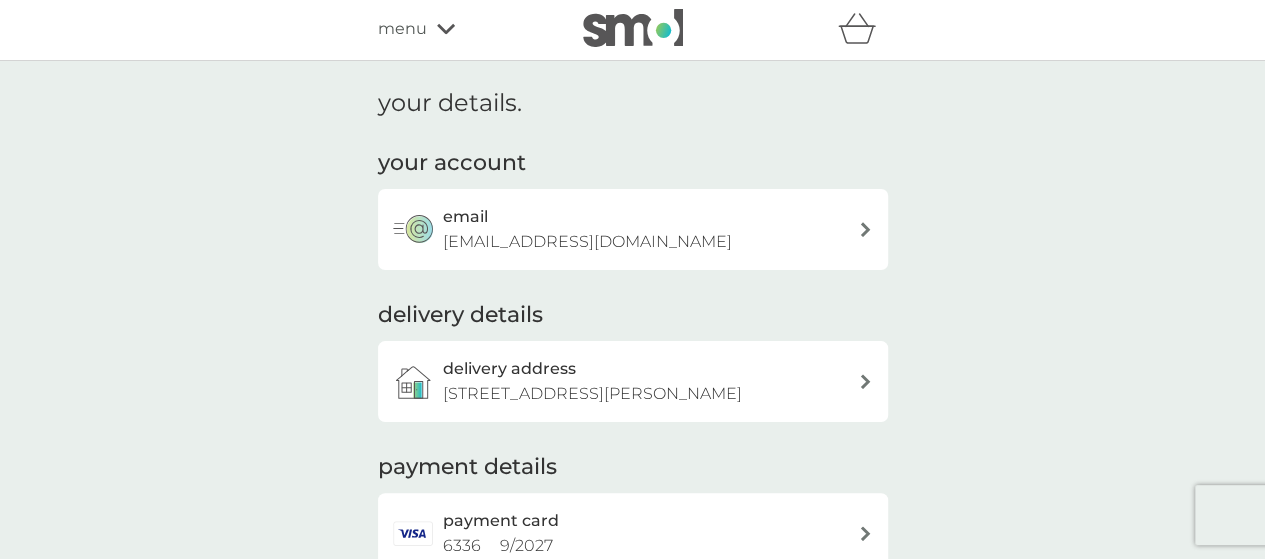 scroll, scrollTop: 0, scrollLeft: 0, axis: both 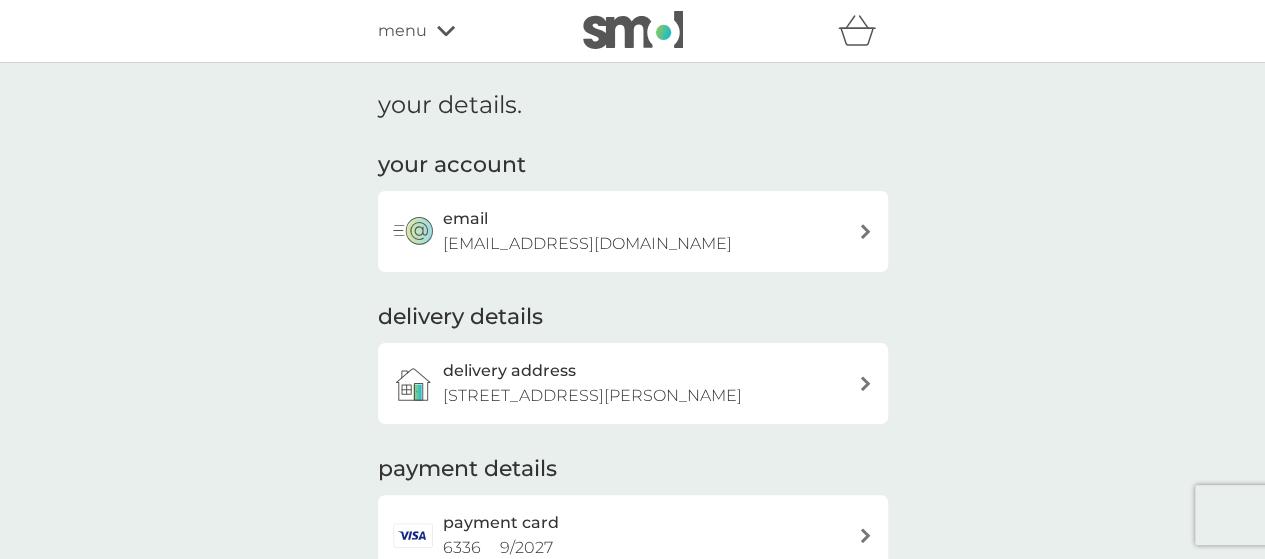 click on "menu" at bounding box center (463, 31) 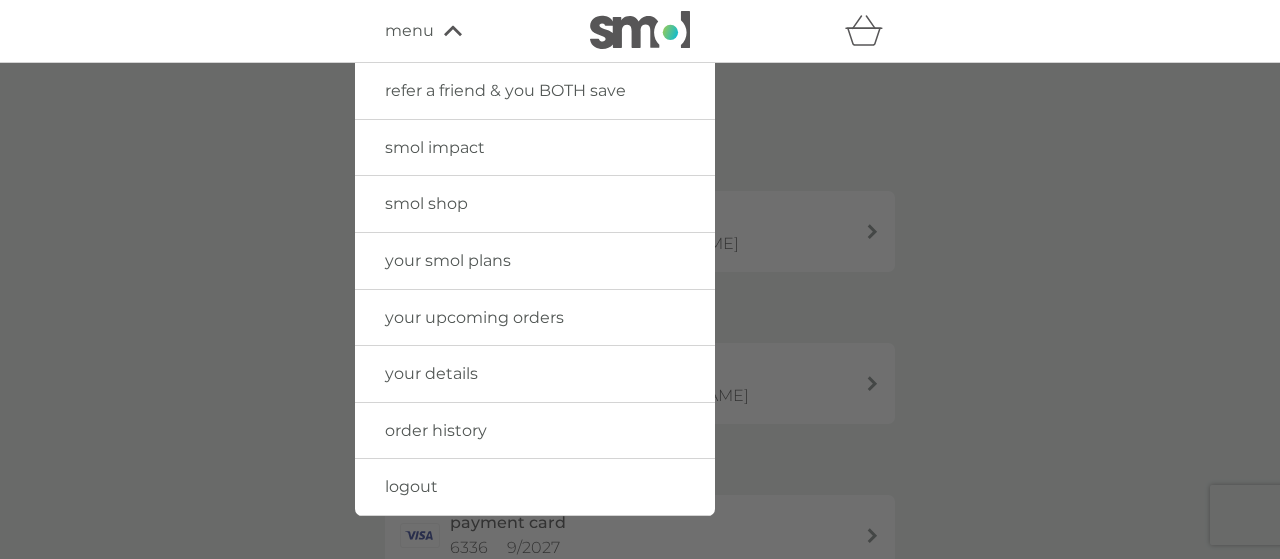 click on "your smol plans" at bounding box center (448, 260) 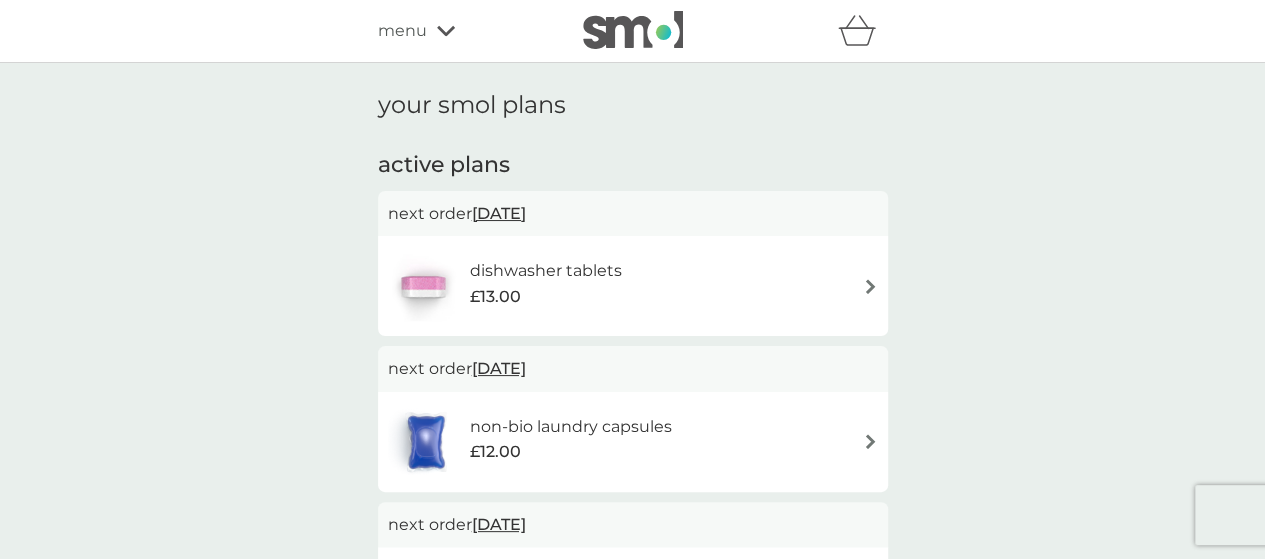 click on "30 Aug 2025" at bounding box center [499, 213] 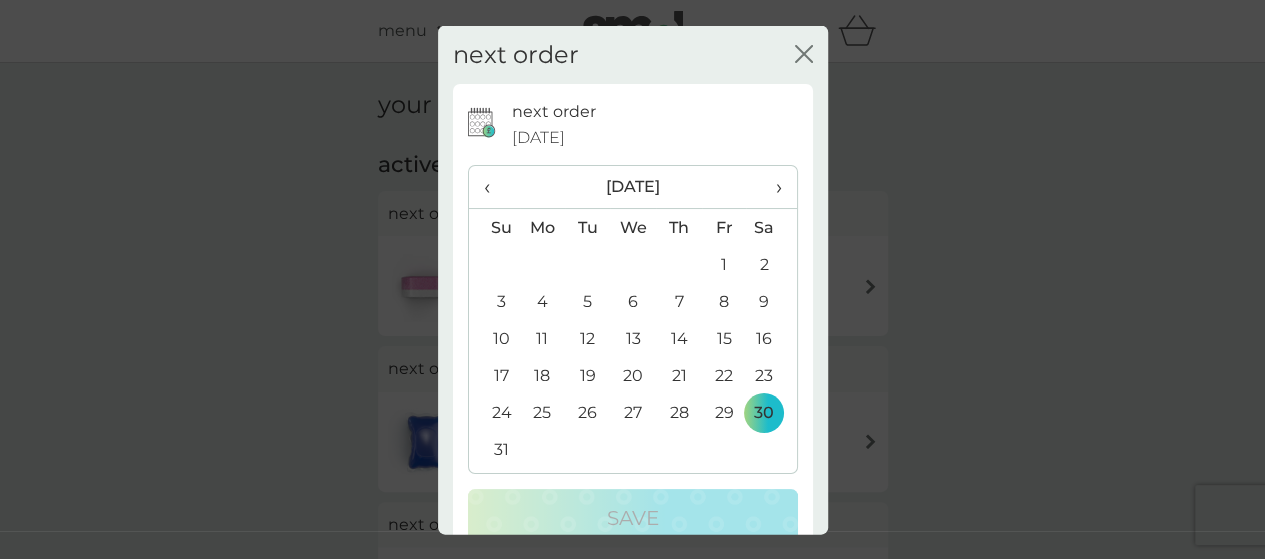 click on "‹" at bounding box center [494, 187] 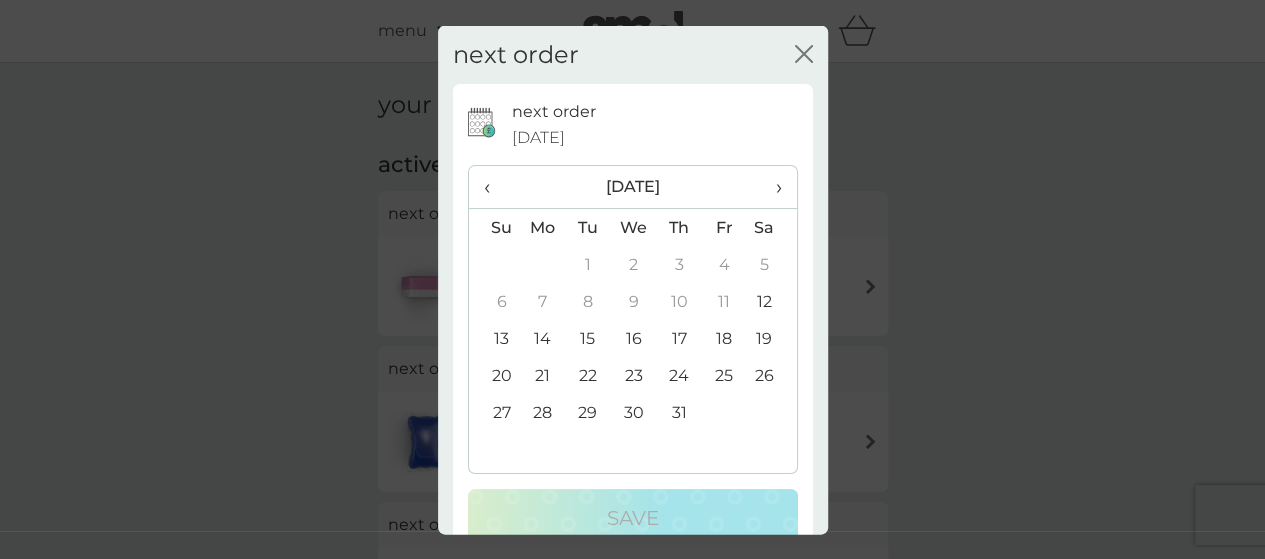 click on "30" at bounding box center [633, 412] 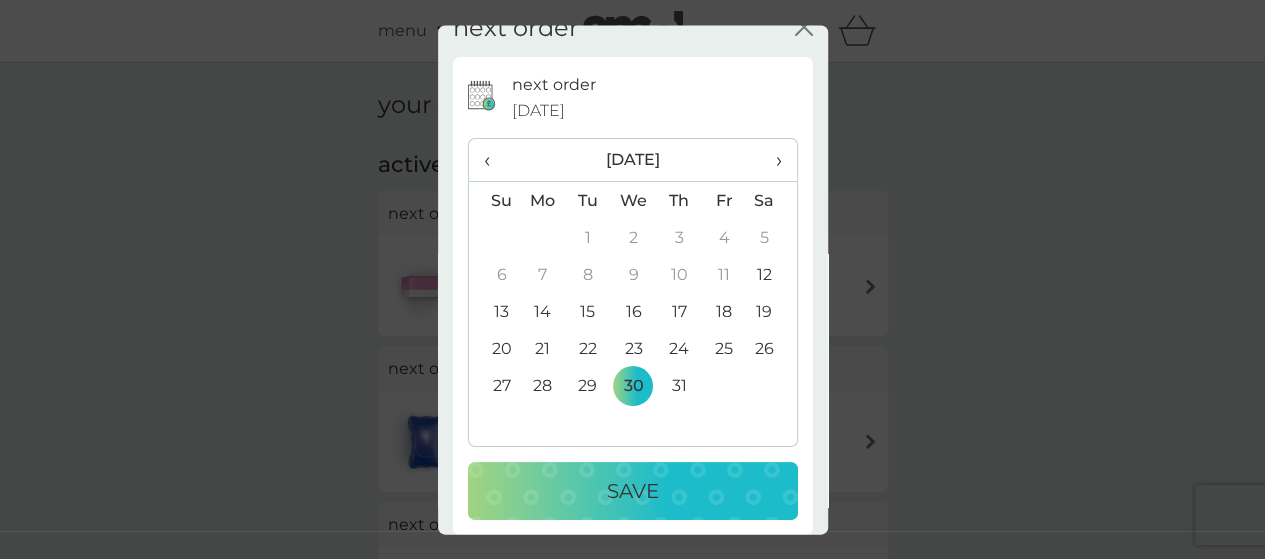 scroll, scrollTop: 41, scrollLeft: 0, axis: vertical 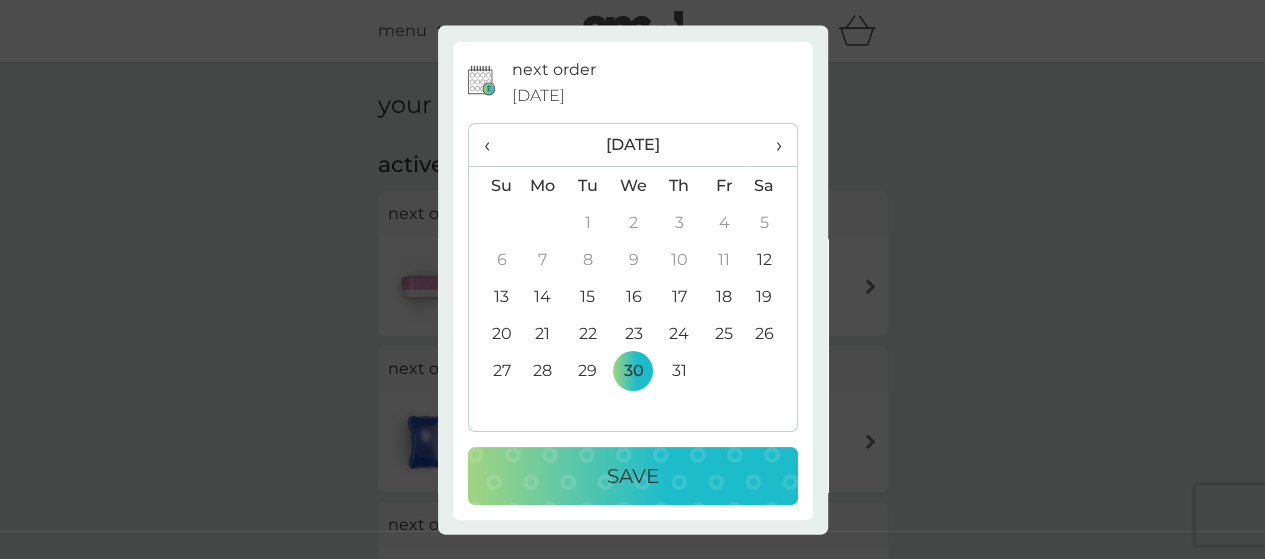 click on "Save" at bounding box center [633, 477] 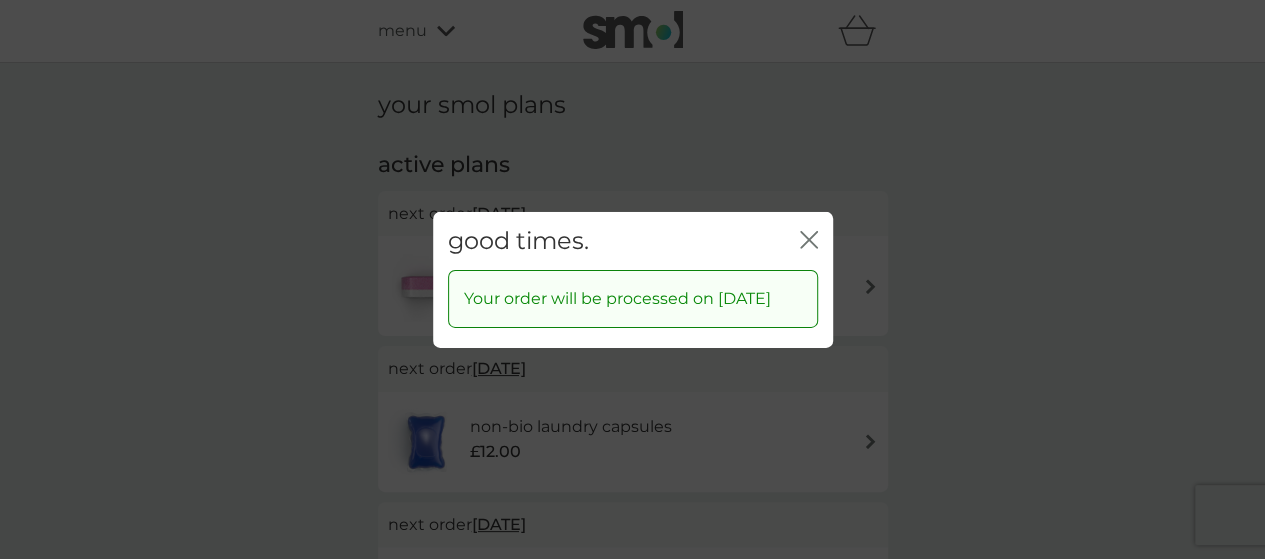 click on "close" 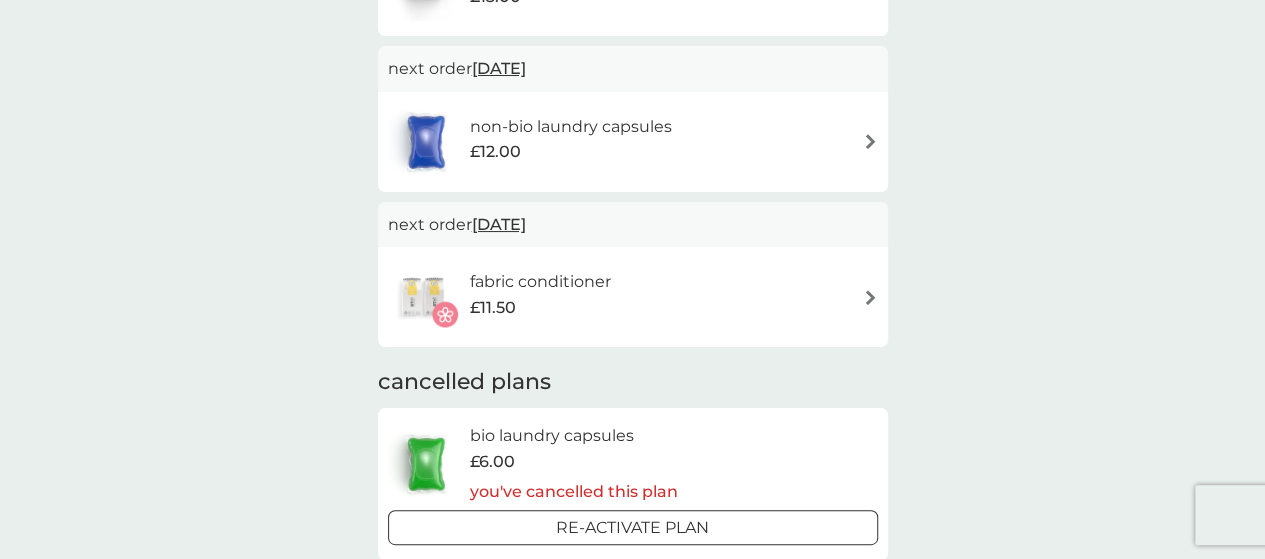 scroll, scrollTop: 600, scrollLeft: 0, axis: vertical 